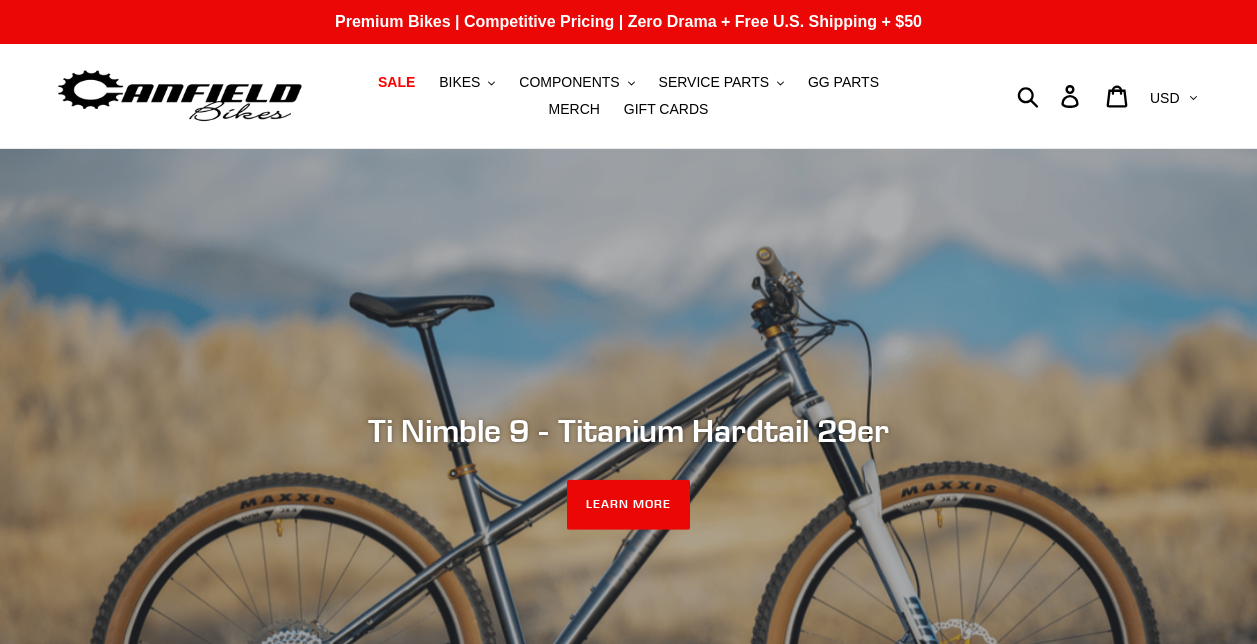 scroll, scrollTop: 74, scrollLeft: 0, axis: vertical 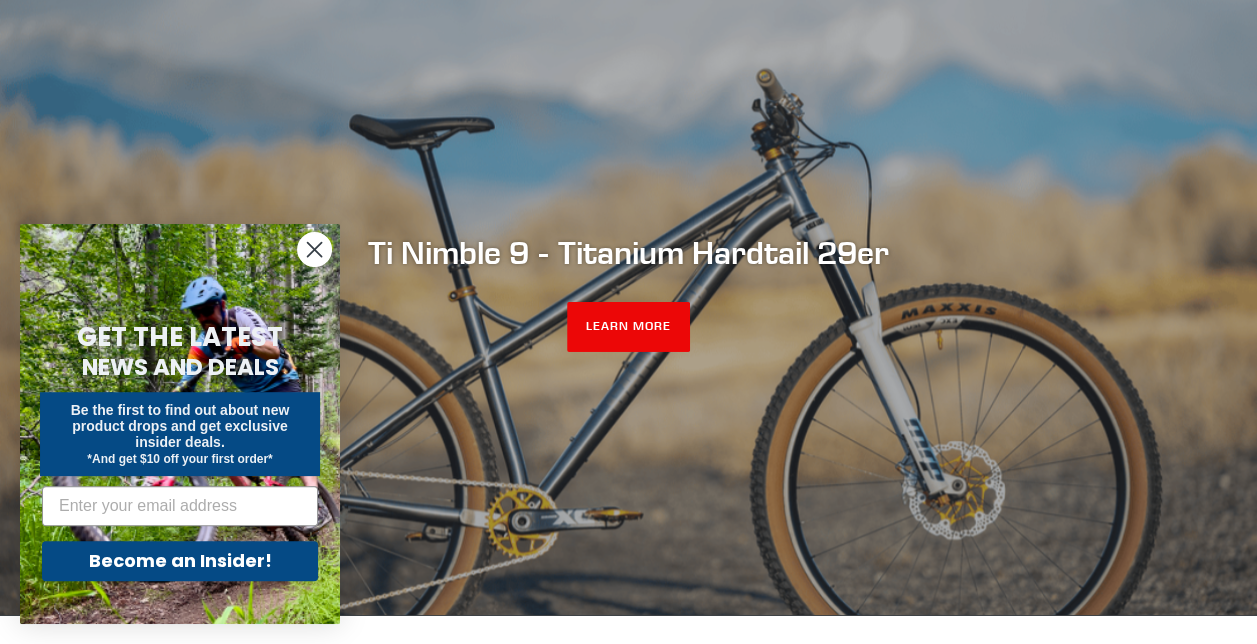 click 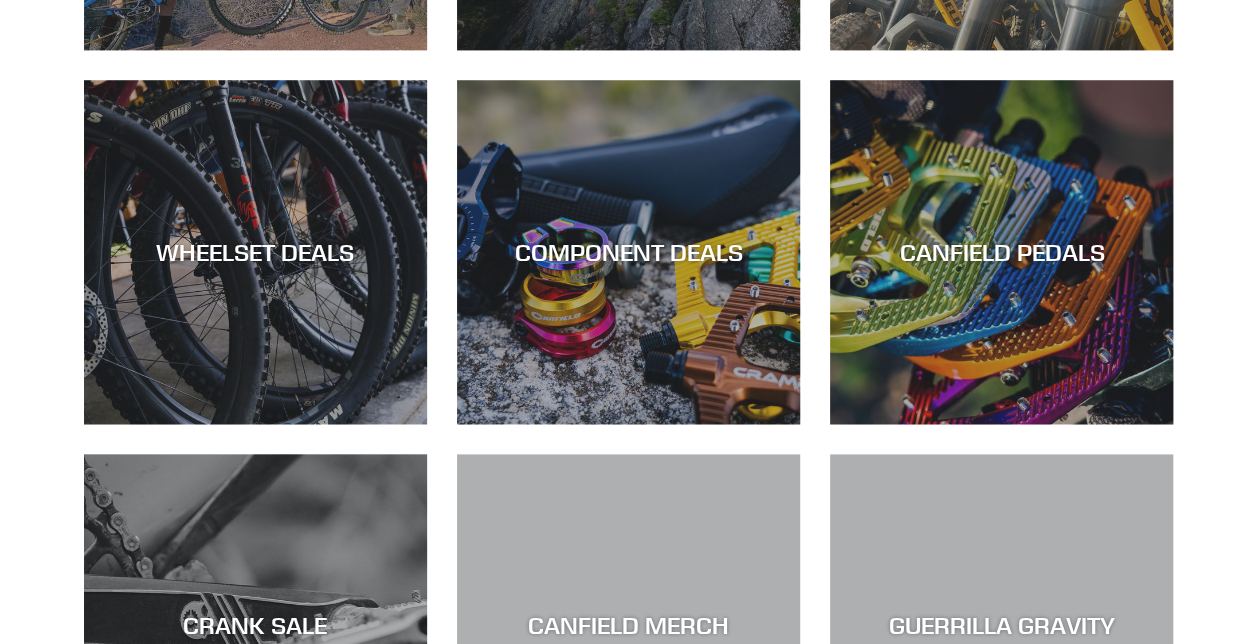 scroll, scrollTop: 0, scrollLeft: 0, axis: both 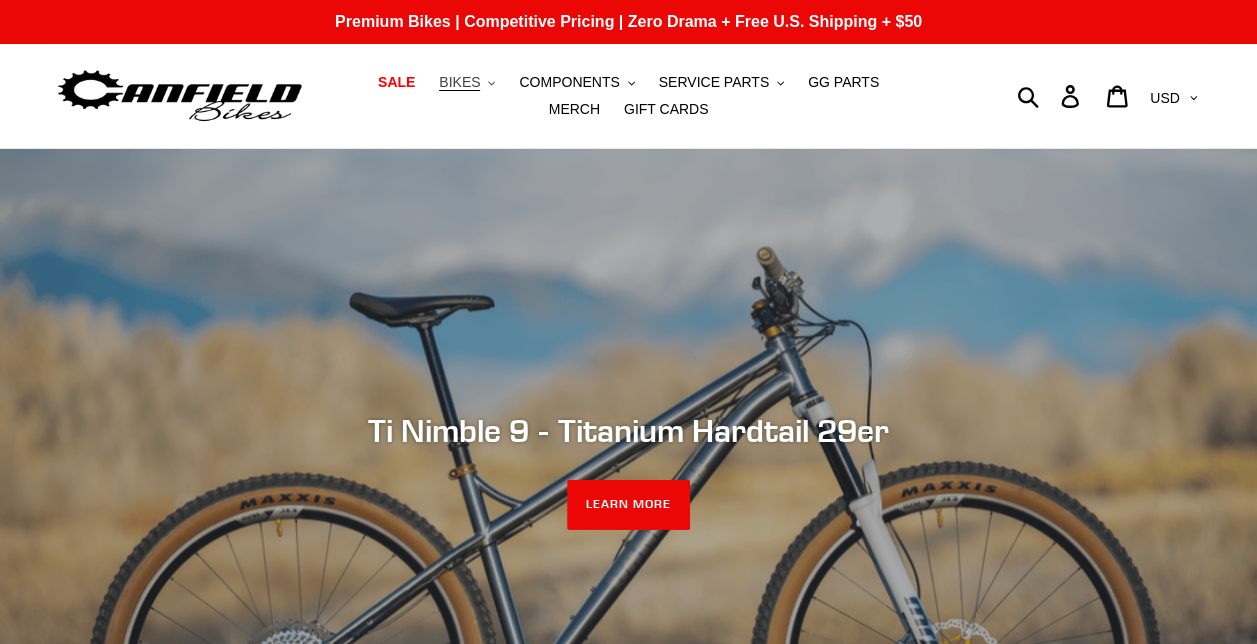 click on "BIKES" at bounding box center [459, 82] 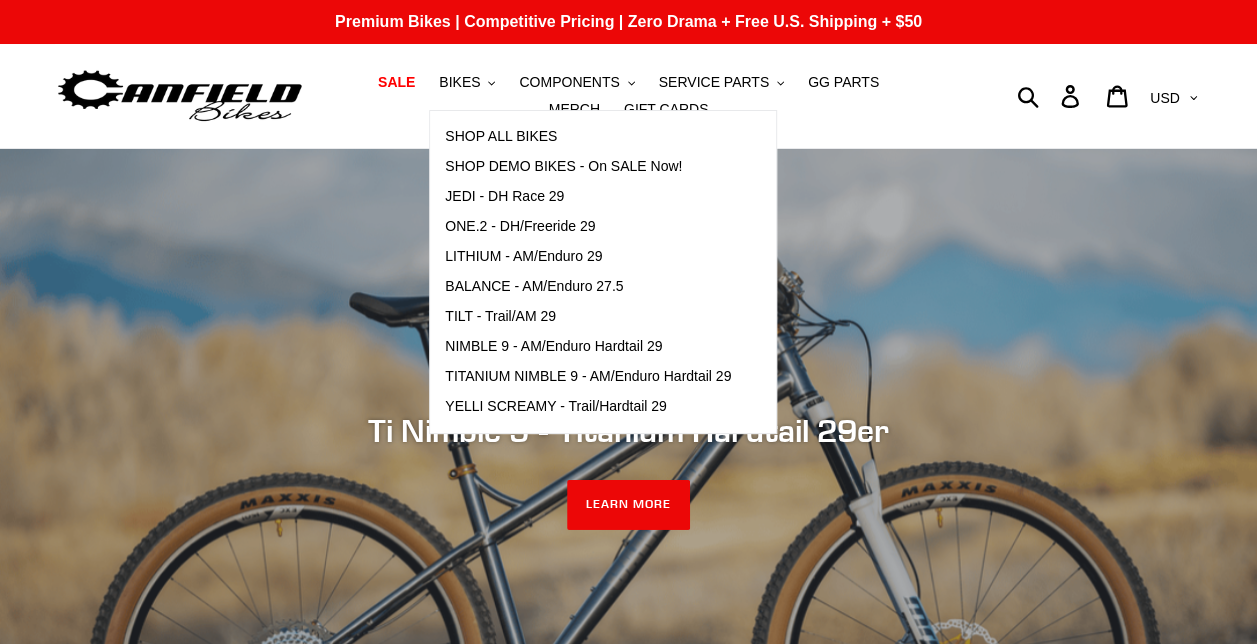 click on "SALE
BIKES .cls-1{fill:#231f20}
SHOP ALL BIKES
SHOP DEMO BIKES - On SALE Now!
JEDI - DH Race 29
ONE.2 - DH/Freeride 29
LITHIUM - AM/Enduro 29
BALANCE - AM/Enduro 27.5
Pedals" at bounding box center [629, 96] 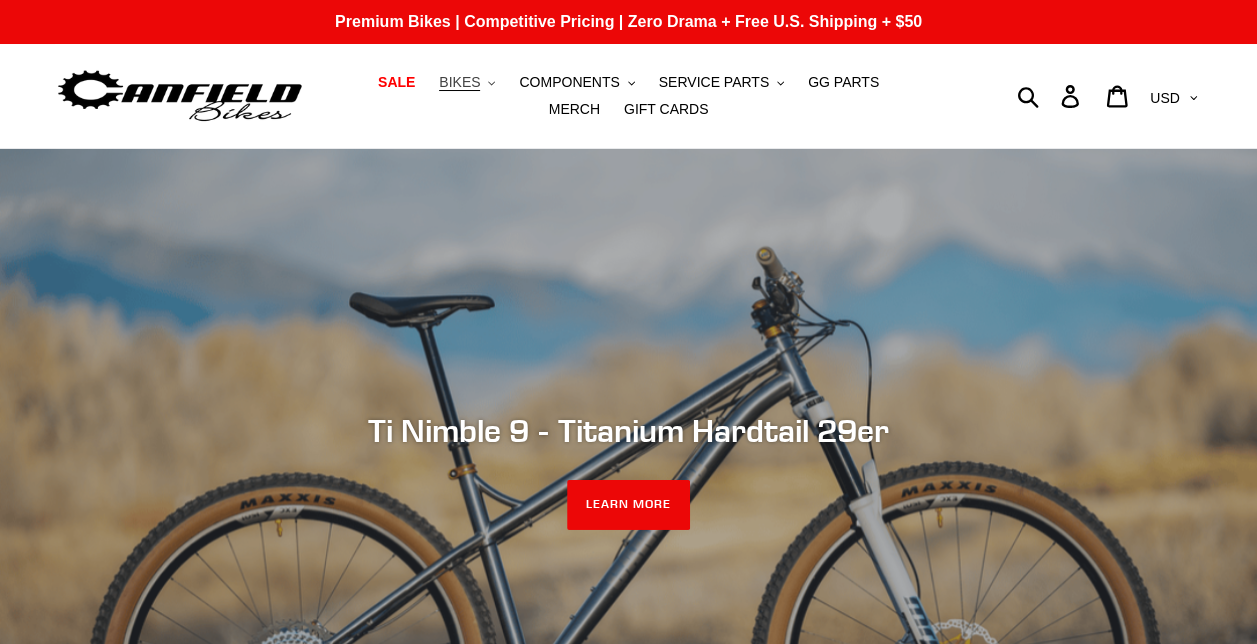 click on "BIKES" at bounding box center [459, 82] 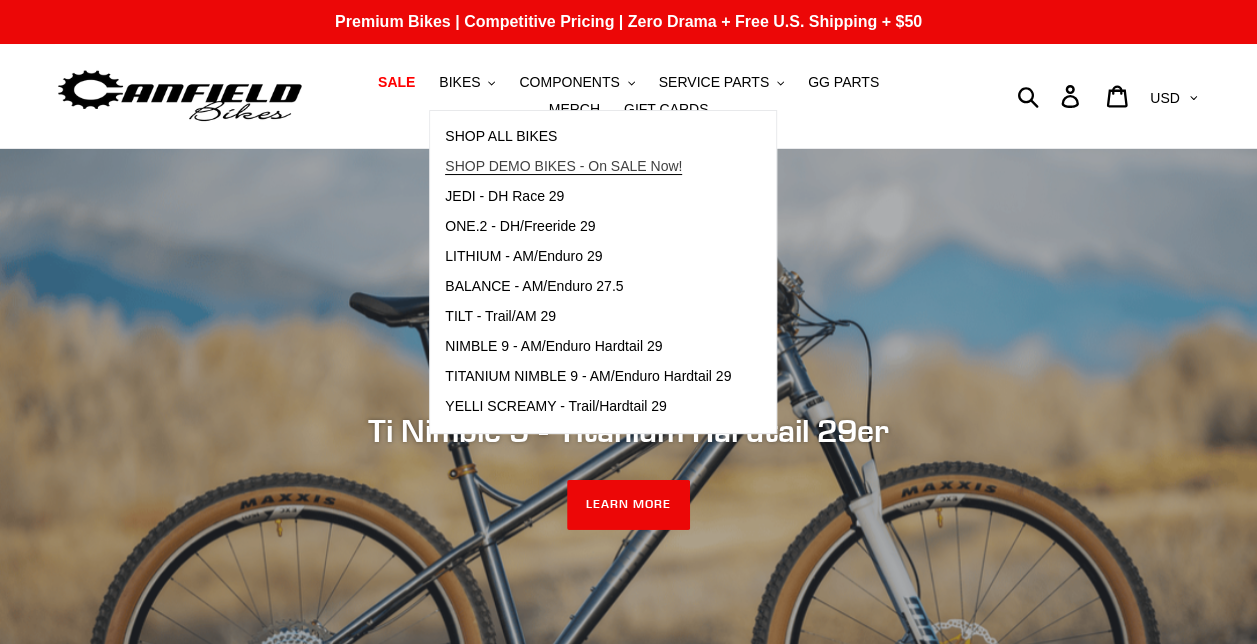click on "SHOP DEMO BIKES - On SALE Now!" at bounding box center [563, 166] 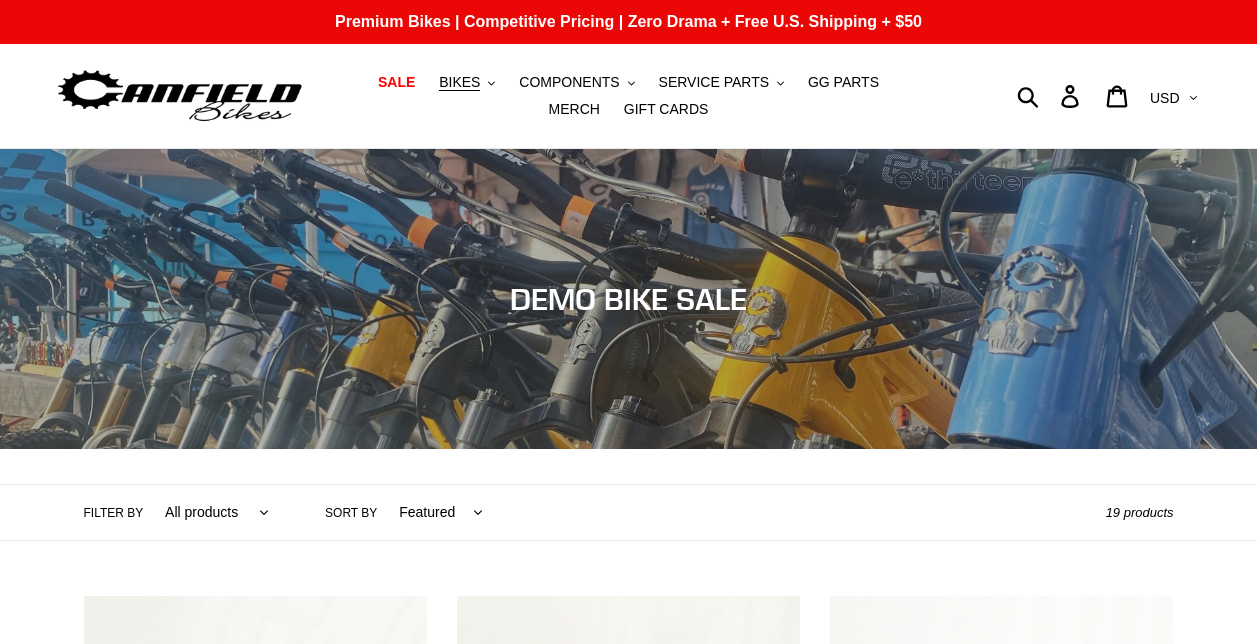 scroll, scrollTop: 181, scrollLeft: 0, axis: vertical 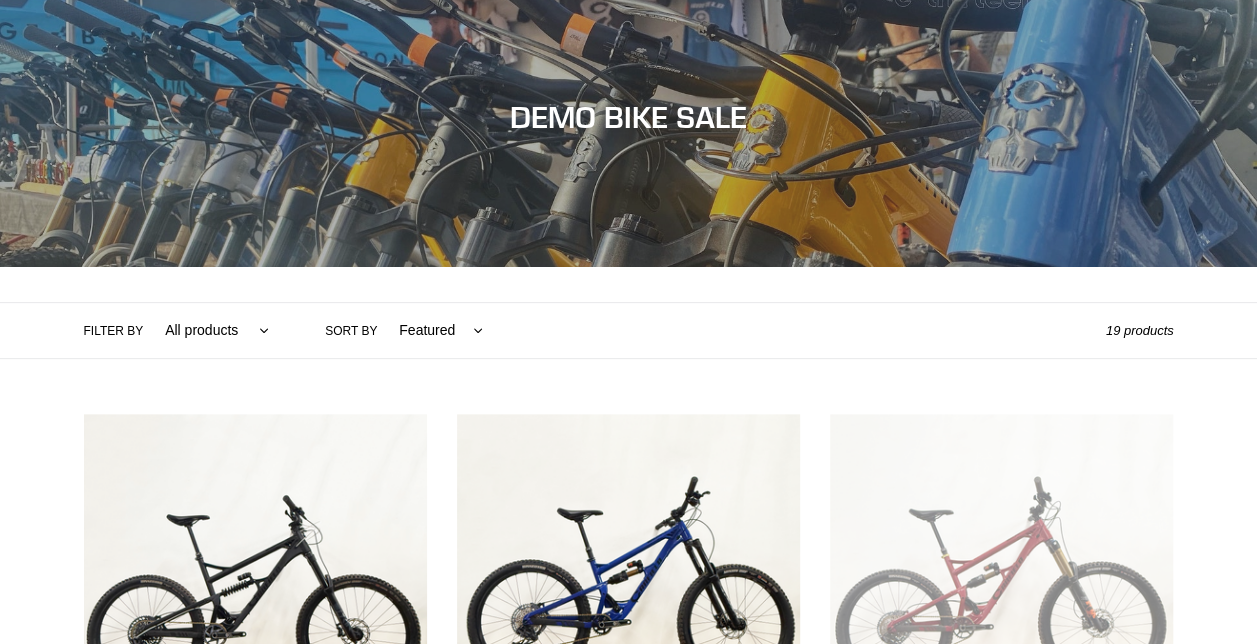 click on "All products
balance
BFCM23
DEMO BIKE
Jedi
Lithium
Nimble 9
ONE.2
Tilt
Yelli Screamy" at bounding box center [212, 330] 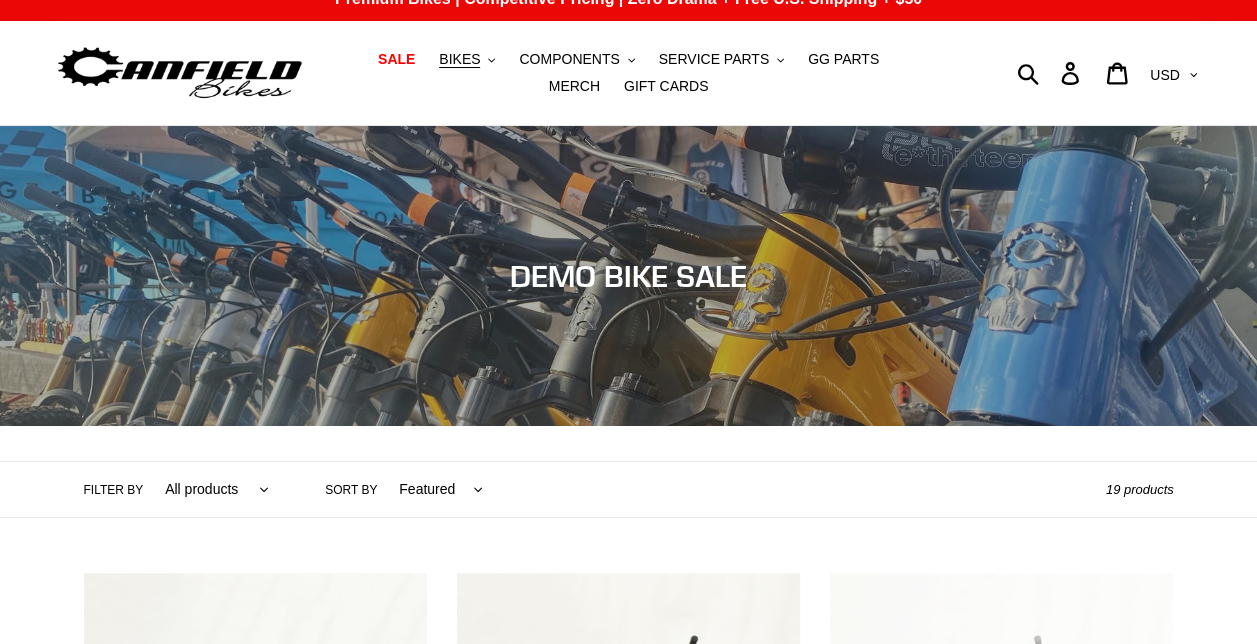scroll, scrollTop: 0, scrollLeft: 0, axis: both 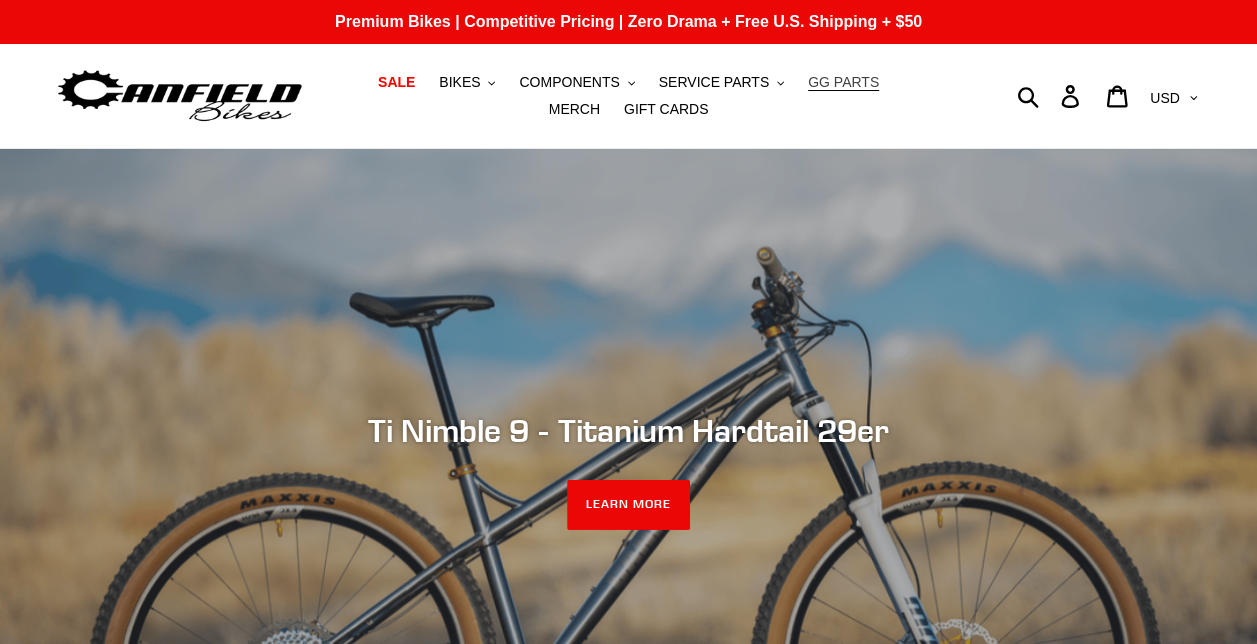 click on "GG PARTS" at bounding box center [843, 82] 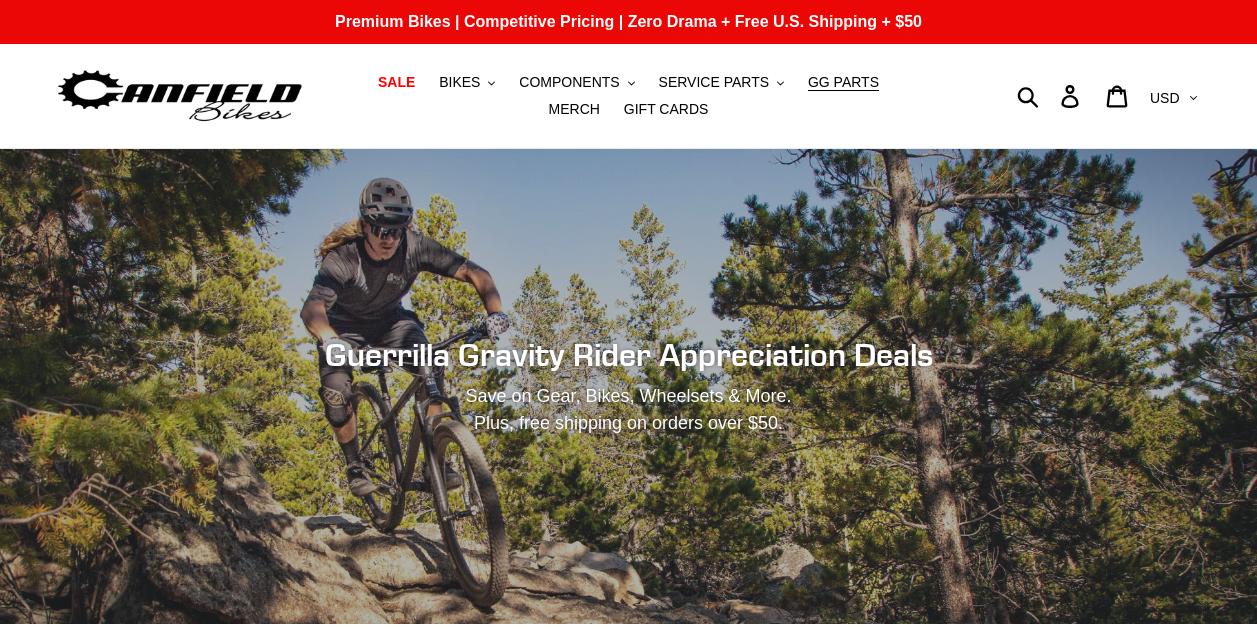 scroll, scrollTop: 0, scrollLeft: 0, axis: both 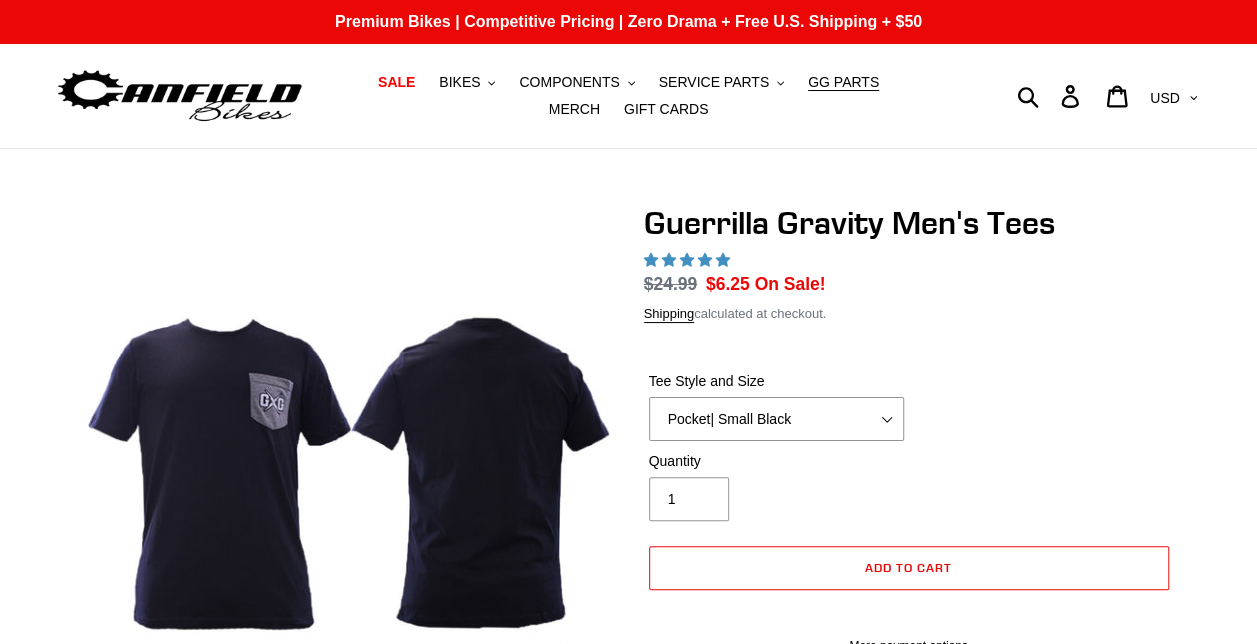 select on "highest-rating" 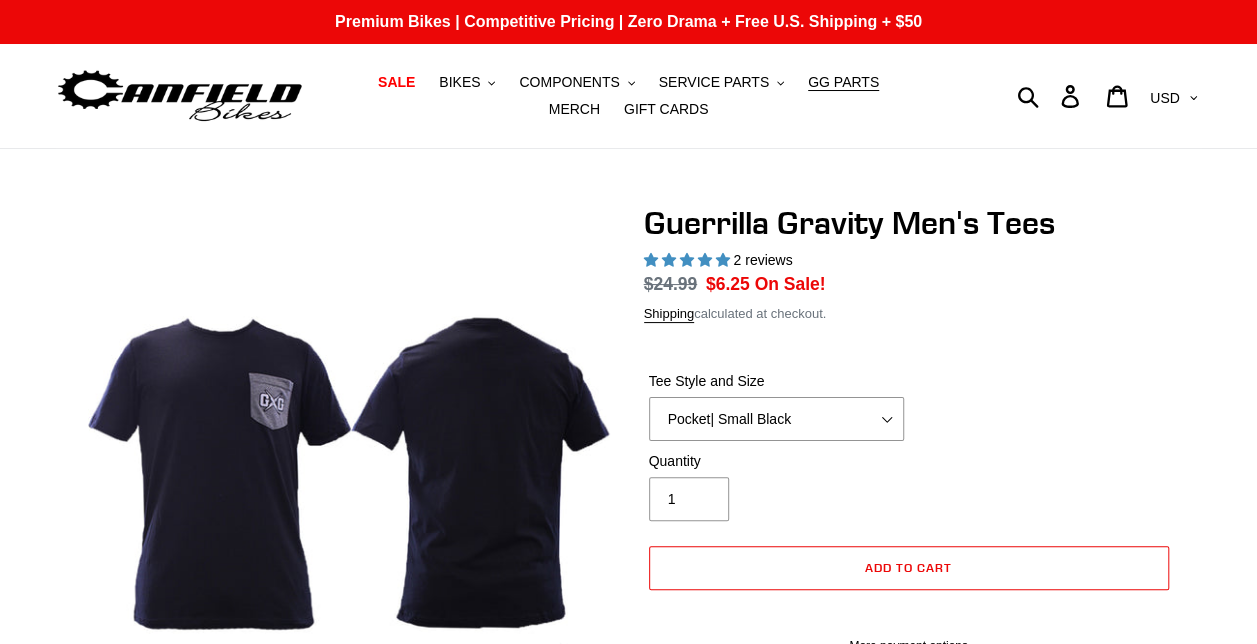 scroll, scrollTop: 136, scrollLeft: 0, axis: vertical 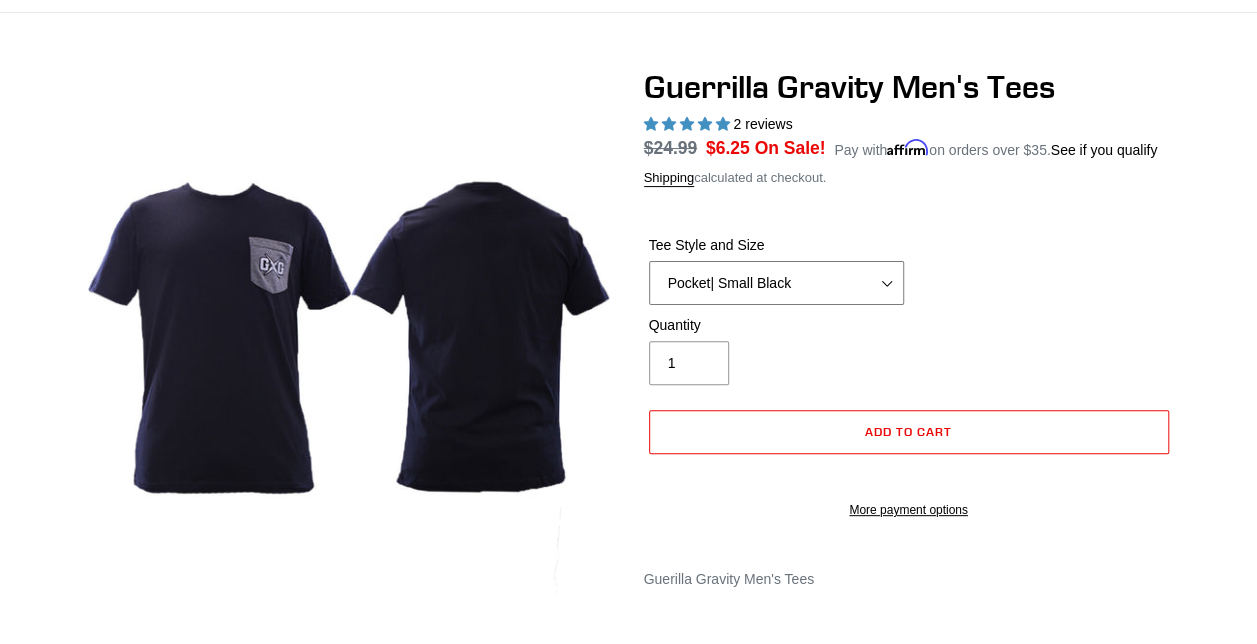 click on "Let It Rip | Small Green
Let It Rip | Medium Green
Megatrail | Small Black
Megatrail | Medium Black
Mountain Made | XL White
Mountain Made | XXL White
Pedalhead | Medium Black
Pocket|  Small Black
Pocket | Medium Black
Reach Gnarvana | Small Gold
Reach Gnarvana | XXL Gold
Smash | Small Black
Shred Dogg | Small Black" at bounding box center (776, 283) 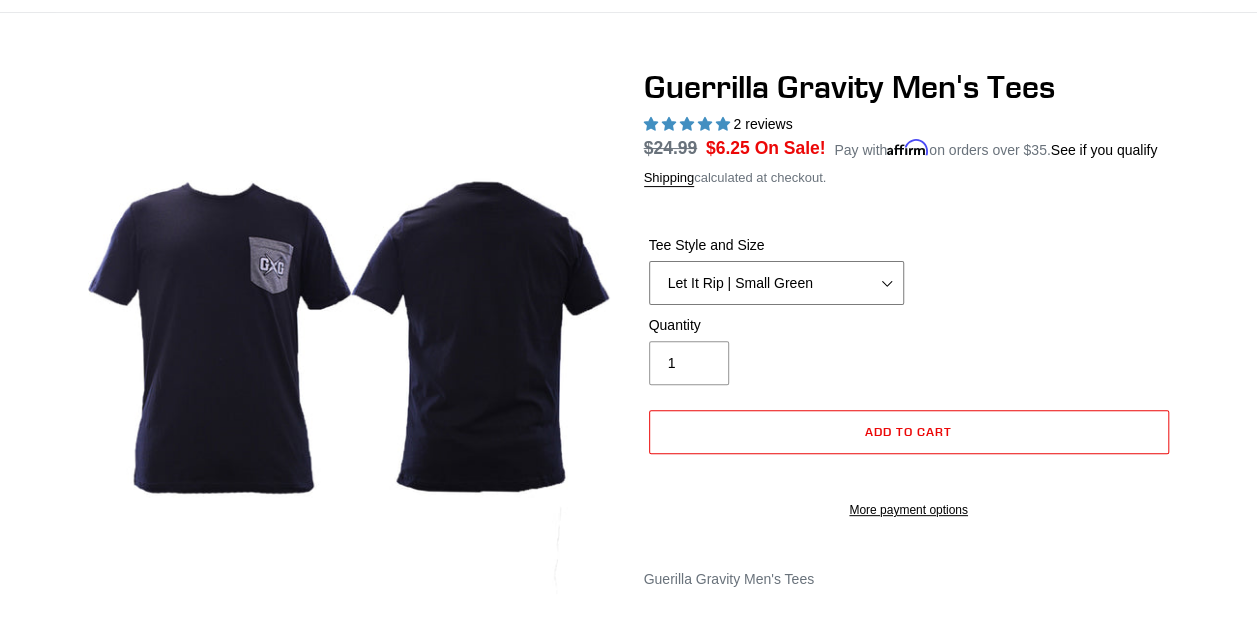 click on "Let It Rip | Small Green
Let It Rip | Medium Green
Megatrail | Small Black
Megatrail | Medium Black
Mountain Made | XL White
Mountain Made | XXL White
Pedalhead | Medium Black
Pocket|  Small Black
Pocket | Medium Black
Reach Gnarvana | Small Gold
Reach Gnarvana | XXL Gold
Smash | Small Black
Shred Dogg | Small Black" at bounding box center [776, 283] 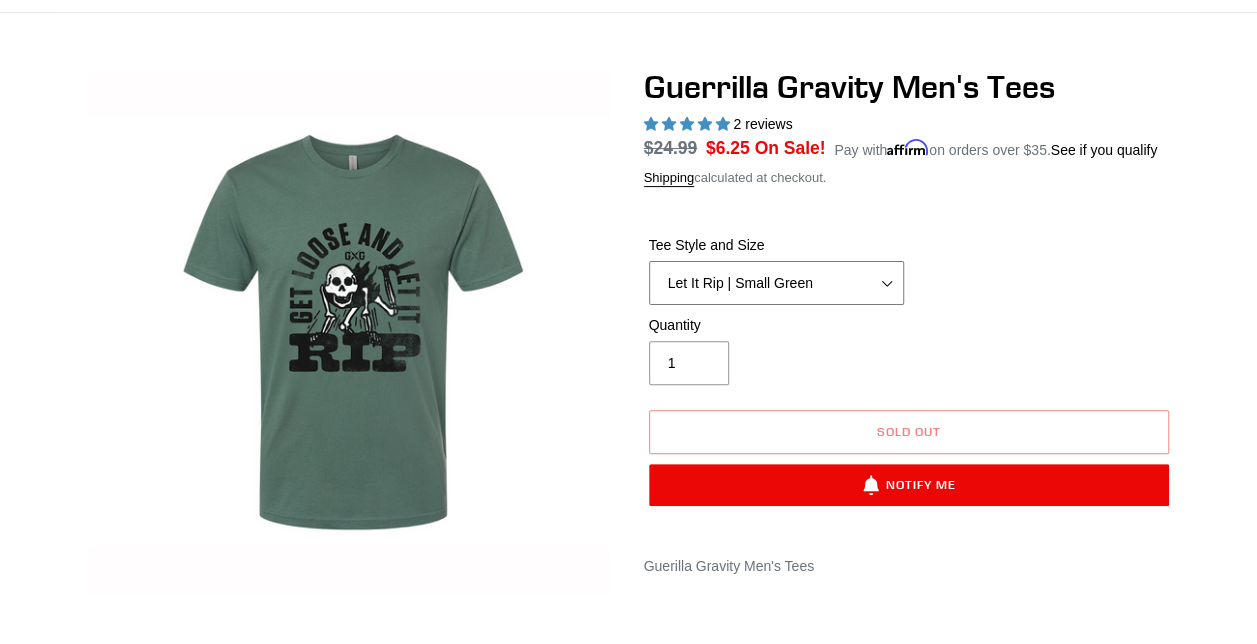click on "Let It Rip | Small Green
Let It Rip | Medium Green
Megatrail | Small Black
Megatrail | Medium Black
Mountain Made | XL White
Mountain Made | XXL White
Pedalhead | Medium Black
Pocket|  Small Black
Pocket | Medium Black
Reach Gnarvana | Small Gold
Reach Gnarvana | XXL Gold
Smash | Small Black
Shred Dogg | Small Black" at bounding box center (776, 283) 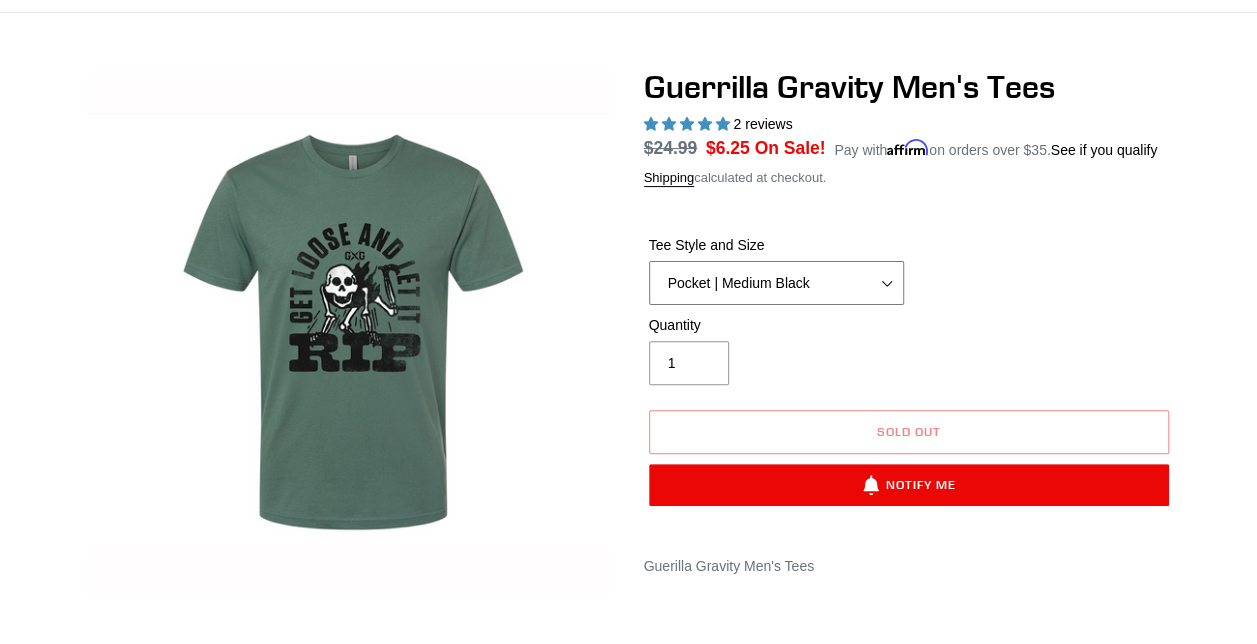 click on "Let It Rip | Small Green
Let It Rip | Medium Green
Megatrail | Small Black
Megatrail | Medium Black
Mountain Made | XL White
Mountain Made | XXL White
Pedalhead | Medium Black
Pocket|  Small Black
Pocket | Medium Black
Reach Gnarvana | Small Gold
Reach Gnarvana | XXL Gold
Smash | Small Black
Shred Dogg | Small Black" at bounding box center [776, 283] 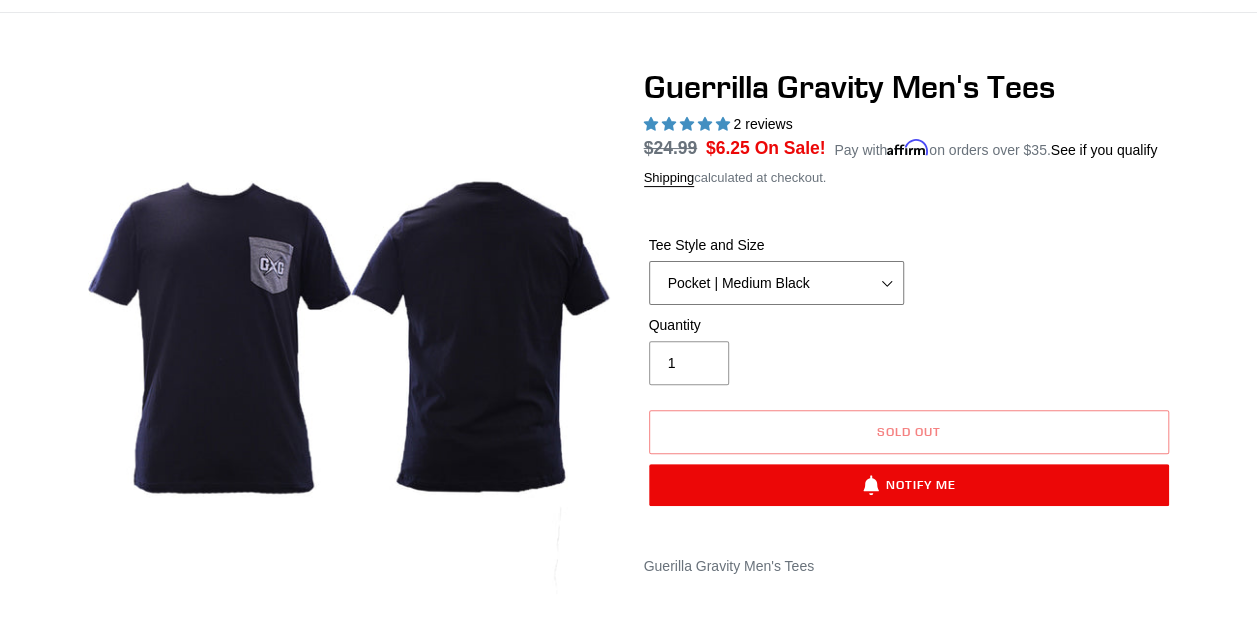 click on "Let It Rip | Small Green
Let It Rip | Medium Green
Megatrail | Small Black
Megatrail | Medium Black
Mountain Made | XL White
Mountain Made | XXL White
Pedalhead | Medium Black
Pocket|  Small Black
Pocket | Medium Black
Reach Gnarvana | Small Gold
Reach Gnarvana | XXL Gold
Smash | Small Black
Shred Dogg | Small Black" at bounding box center [776, 283] 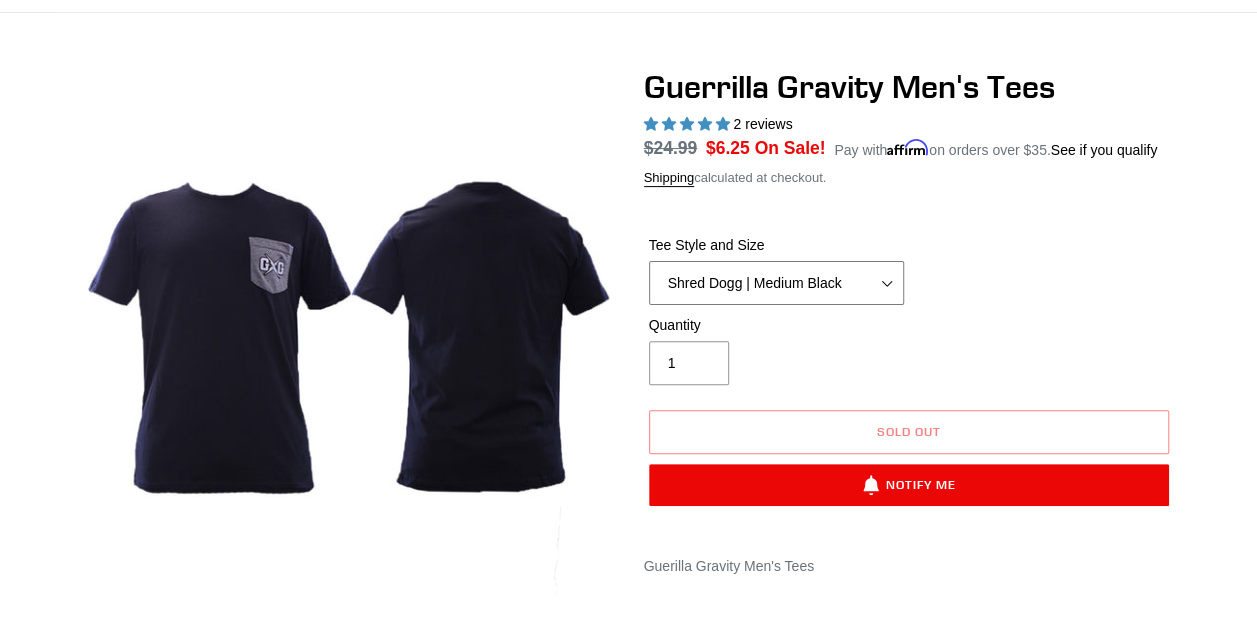click on "Let It Rip | Small Green
Let It Rip | Medium Green
Megatrail | Small Black
Megatrail | Medium Black
Mountain Made | XL White
Mountain Made | XXL White
Pedalhead | Medium Black
Pocket|  Small Black
Pocket | Medium Black
Reach Gnarvana | Small Gold
Reach Gnarvana | XXL Gold
Smash | Small Black
Shred Dogg | Small Black" at bounding box center (776, 283) 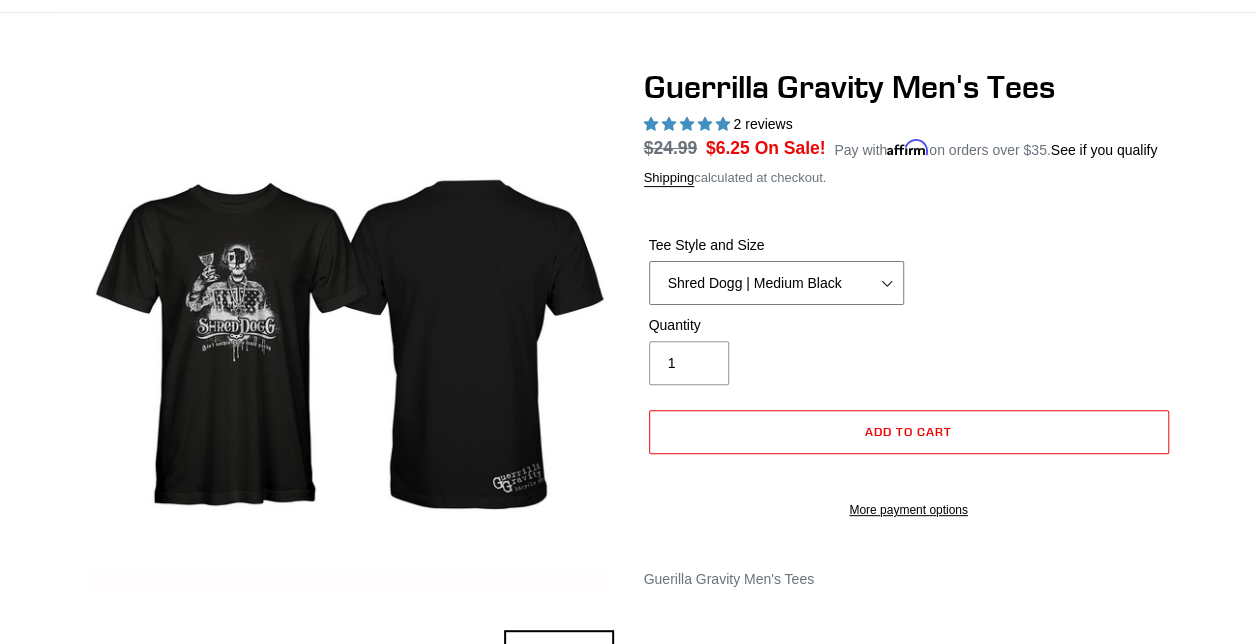 click on "Let It Rip | Small Green
Let It Rip | Medium Green
Megatrail | Small Black
Megatrail | Medium Black
Mountain Made | XL White
Mountain Made | XXL White
Pedalhead | Medium Black
Pocket|  Small Black
Pocket | Medium Black
Reach Gnarvana | Small Gold
Reach Gnarvana | XXL Gold
Smash | Small Black
Shred Dogg | Small Black" at bounding box center [776, 283] 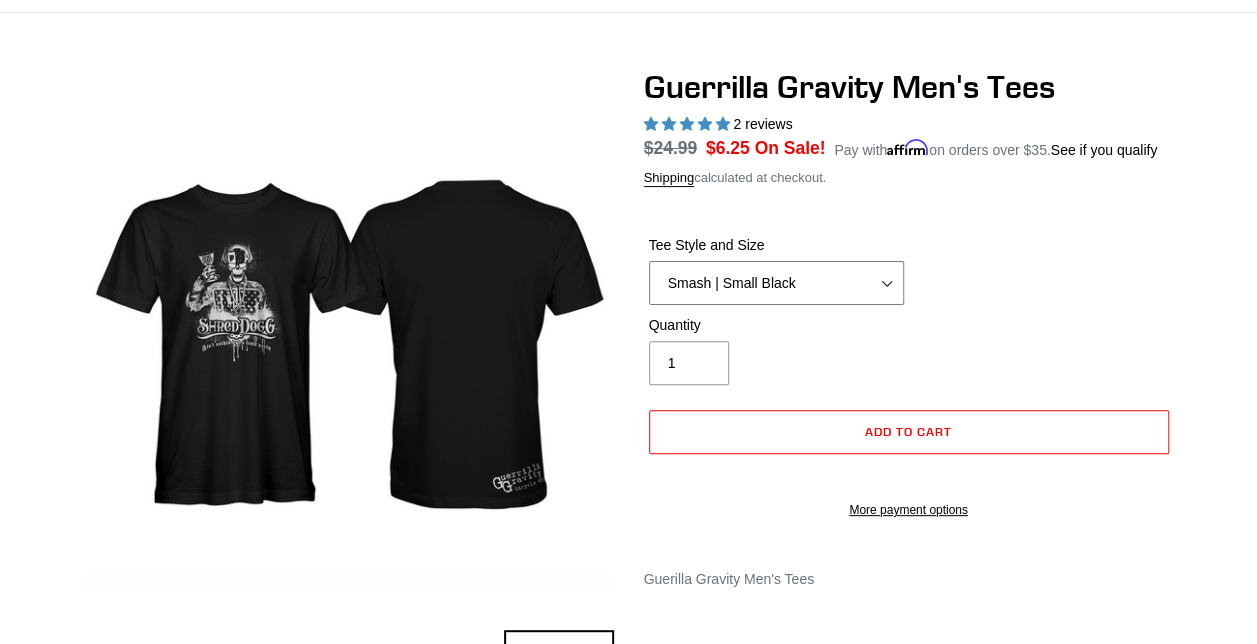 click on "Let It Rip | Small Green
Let It Rip | Medium Green
Megatrail | Small Black
Megatrail | Medium Black
Mountain Made | XL White
Mountain Made | XXL White
Pedalhead | Medium Black
Pocket|  Small Black
Pocket | Medium Black
Reach Gnarvana | Small Gold
Reach Gnarvana | XXL Gold
Smash | Small Black
Shred Dogg | Small Black" at bounding box center (776, 283) 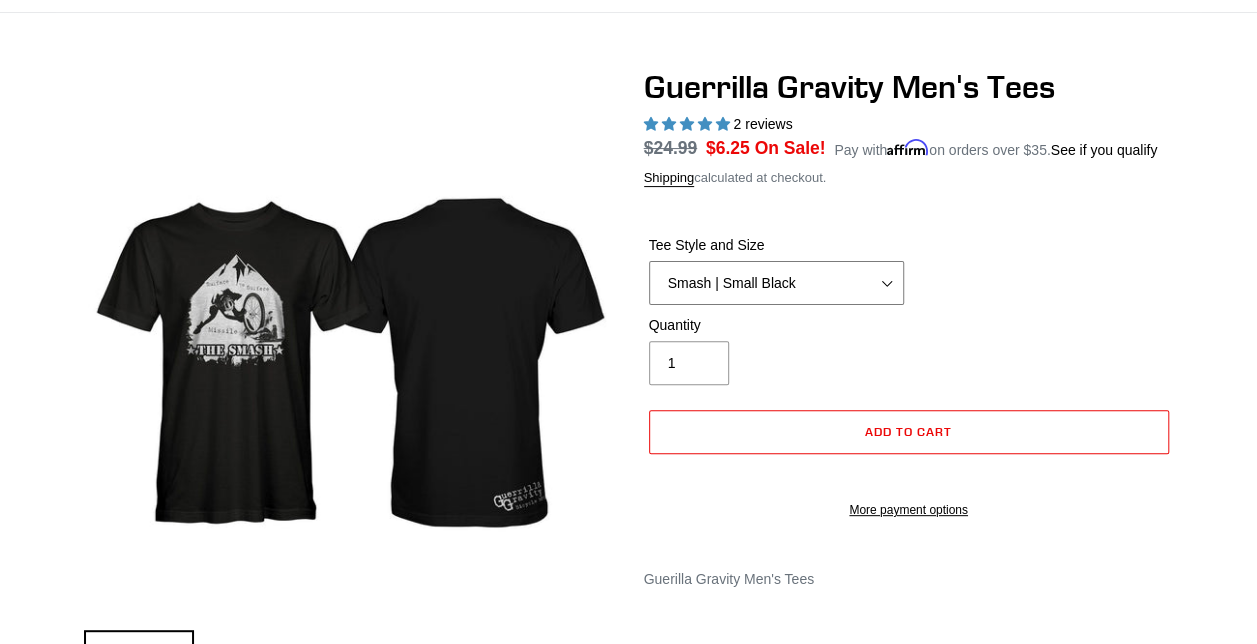 click on "Let It Rip | Small Green
Let It Rip | Medium Green
Megatrail | Small Black
Megatrail | Medium Black
Mountain Made | XL White
Mountain Made | XXL White
Pedalhead | Medium Black
Pocket|  Small Black
Pocket | Medium Black
Reach Gnarvana | Small Gold
Reach Gnarvana | XXL Gold
Smash | Small Black
Shred Dogg | Small Black" at bounding box center [776, 283] 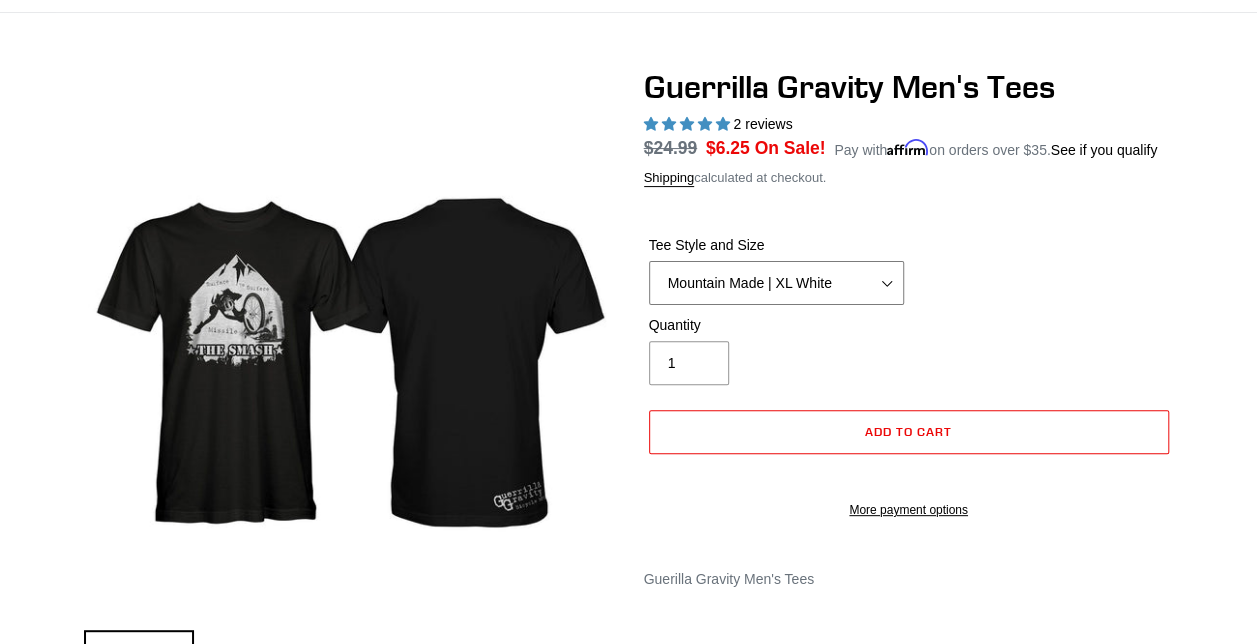 click on "Let It Rip | Small Green
Let It Rip | Medium Green
Megatrail | Small Black
Megatrail | Medium Black
Mountain Made | XL White
Mountain Made | XXL White
Pedalhead | Medium Black
Pocket|  Small Black
Pocket | Medium Black
Reach Gnarvana | Small Gold
Reach Gnarvana | XXL Gold
Smash | Small Black
Shred Dogg | Small Black" at bounding box center [776, 283] 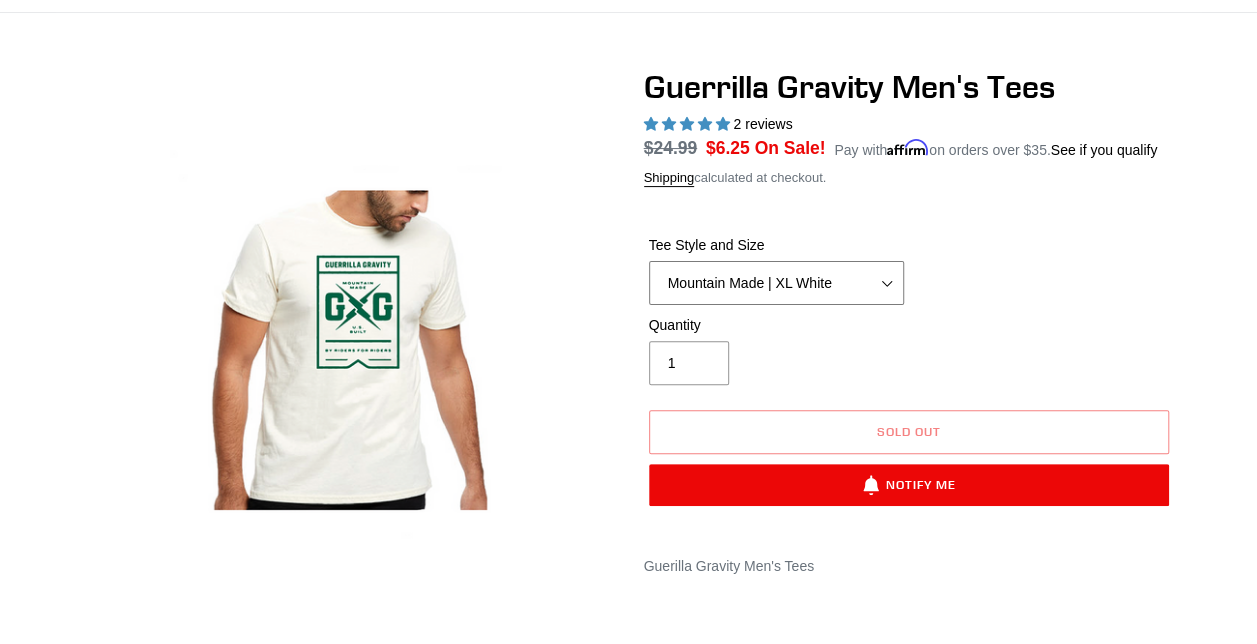 click on "Let It Rip | Small Green
Let It Rip | Medium Green
Megatrail | Small Black
Megatrail | Medium Black
Mountain Made | XL White
Mountain Made | XXL White
Pedalhead | Medium Black
Pocket|  Small Black
Pocket | Medium Black
Reach Gnarvana | Small Gold
Reach Gnarvana | XXL Gold
Smash | Small Black
Shred Dogg | Small Black" at bounding box center (776, 283) 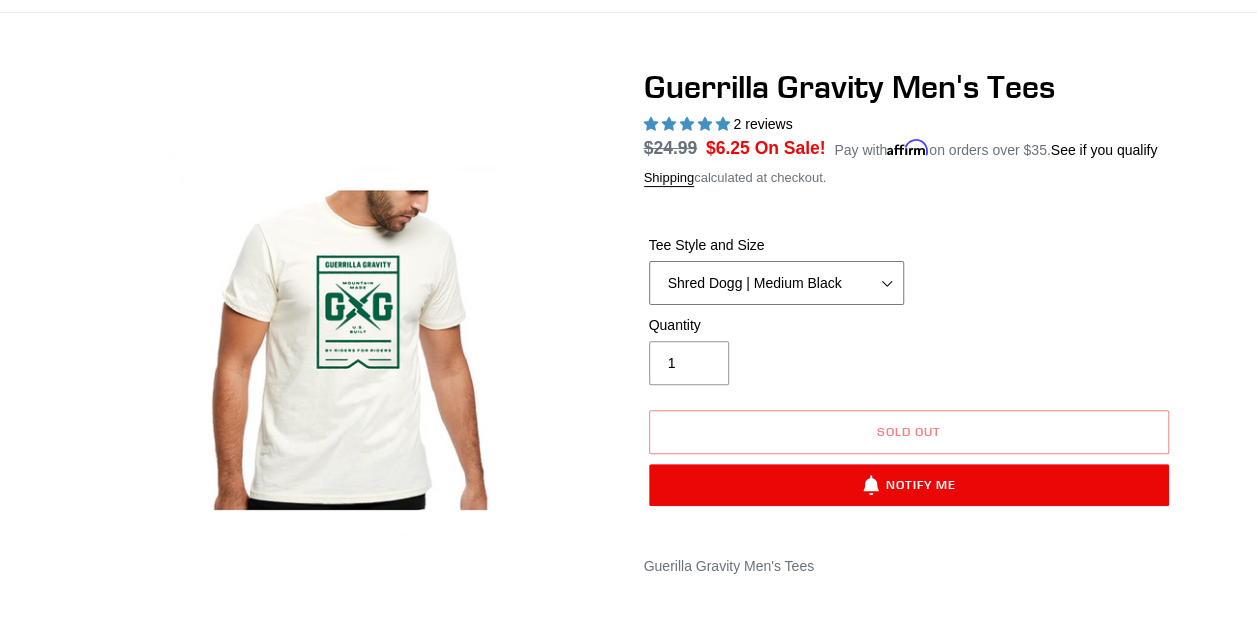 click on "Let It Rip | Small Green
Let It Rip | Medium Green
Megatrail | Small Black
Megatrail | Medium Black
Mountain Made | XL White
Mountain Made | XXL White
Pedalhead | Medium Black
Pocket|  Small Black
Pocket | Medium Black
Reach Gnarvana | Small Gold
Reach Gnarvana | XXL Gold
Smash | Small Black
Shred Dogg | Small Black" at bounding box center [776, 283] 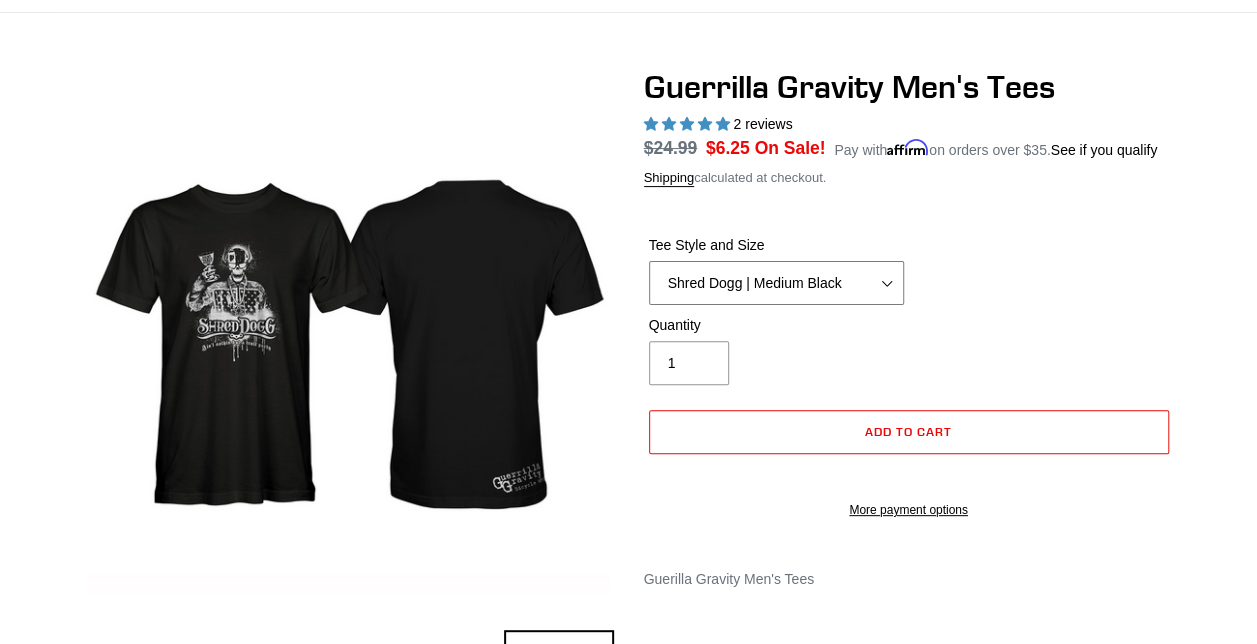 click on "Let It Rip | Small Green
Let It Rip | Medium Green
Megatrail | Small Black
Megatrail | Medium Black
Mountain Made | XL White
Mountain Made | XXL White
Pedalhead | Medium Black
Pocket|  Small Black
Pocket | Medium Black
Reach Gnarvana | Small Gold
Reach Gnarvana | XXL Gold
Smash | Small Black
Shred Dogg | Small Black" at bounding box center [776, 283] 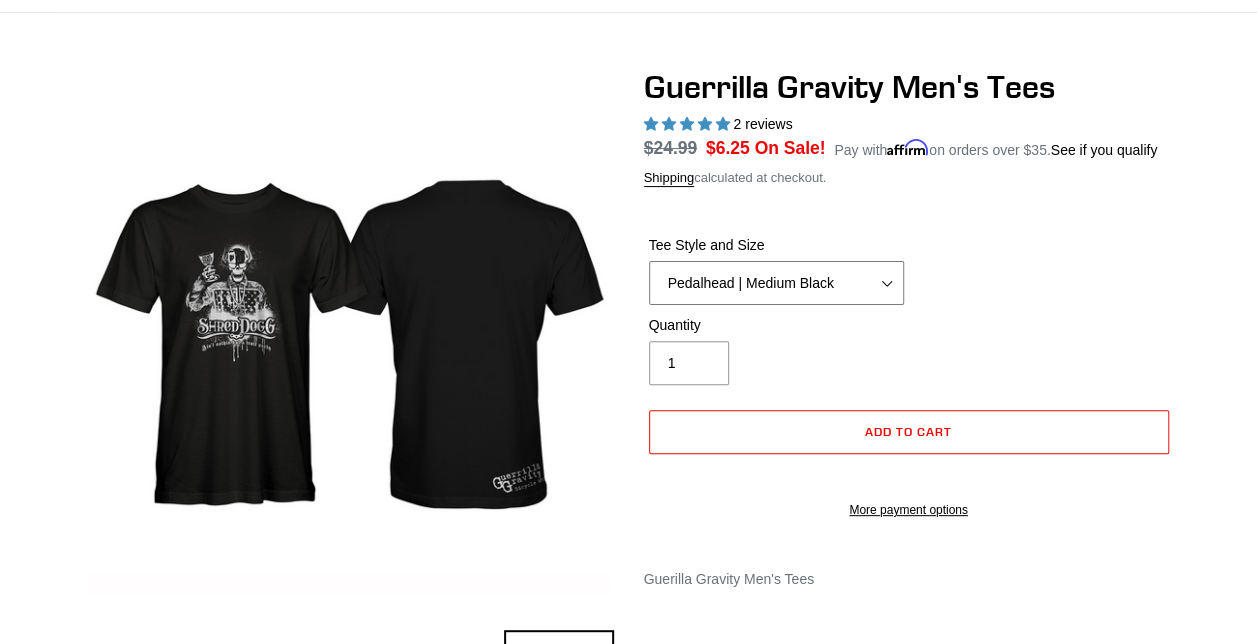 click on "Let It Rip | Small Green
Let It Rip | Medium Green
Megatrail | Small Black
Megatrail | Medium Black
Mountain Made | XL White
Mountain Made | XXL White
Pedalhead | Medium Black
Pocket|  Small Black
Pocket | Medium Black
Reach Gnarvana | Small Gold
Reach Gnarvana | XXL Gold
Smash | Small Black
Shred Dogg | Small Black" at bounding box center (776, 283) 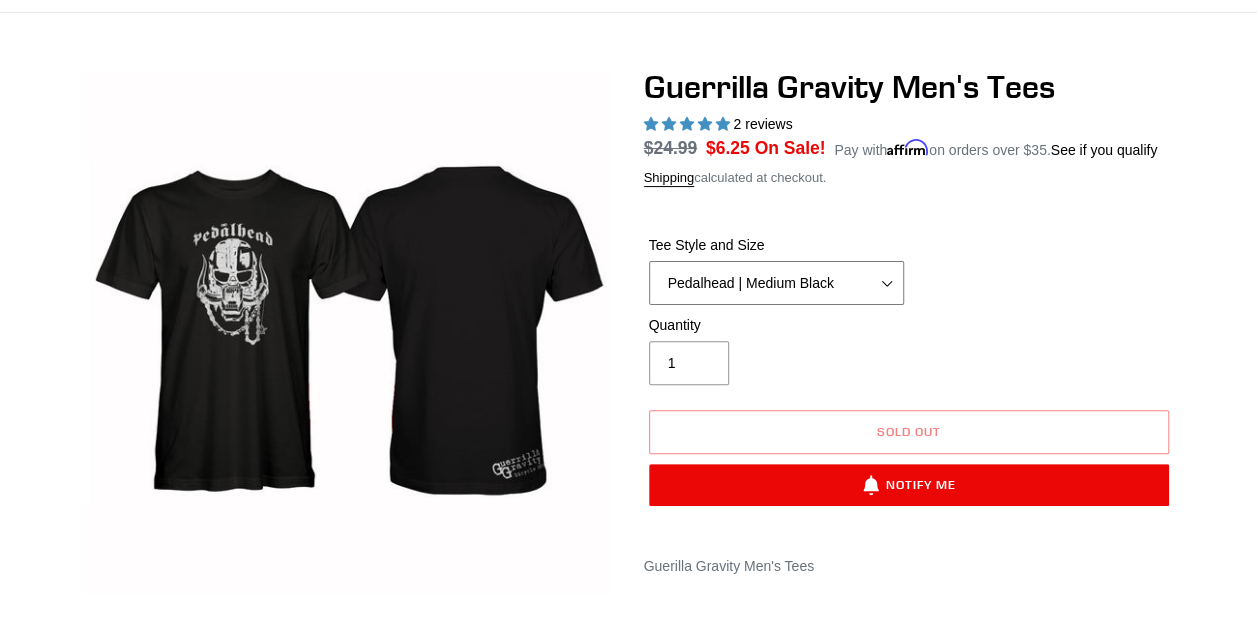 click on "Let It Rip | Small Green
Let It Rip | Medium Green
Megatrail | Small Black
Megatrail | Medium Black
Mountain Made | XL White
Mountain Made | XXL White
Pedalhead | Medium Black
Pocket|  Small Black
Pocket | Medium Black
Reach Gnarvana | Small Gold
Reach Gnarvana | XXL Gold
Smash | Small Black
Shred Dogg | Small Black" at bounding box center [776, 283] 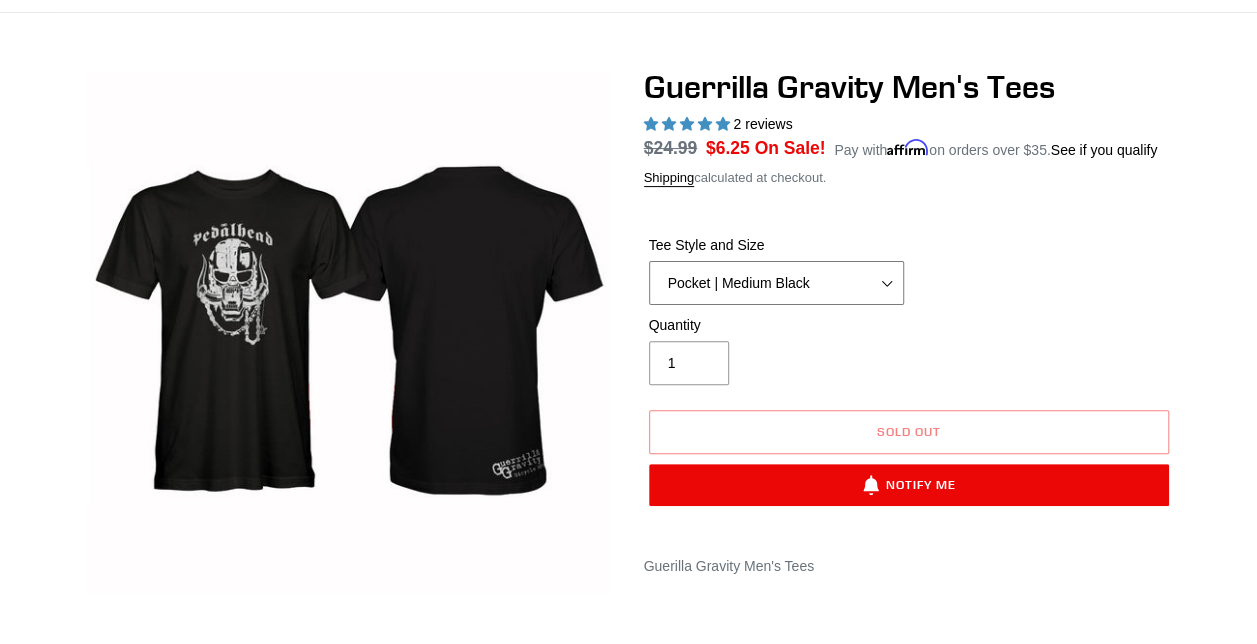 click on "Let It Rip | Small Green
Let It Rip | Medium Green
Megatrail | Small Black
Megatrail | Medium Black
Mountain Made | XL White
Mountain Made | XXL White
Pedalhead | Medium Black
Pocket|  Small Black
Pocket | Medium Black
Reach Gnarvana | Small Gold
Reach Gnarvana | XXL Gold
Smash | Small Black
Shred Dogg | Small Black" at bounding box center [776, 283] 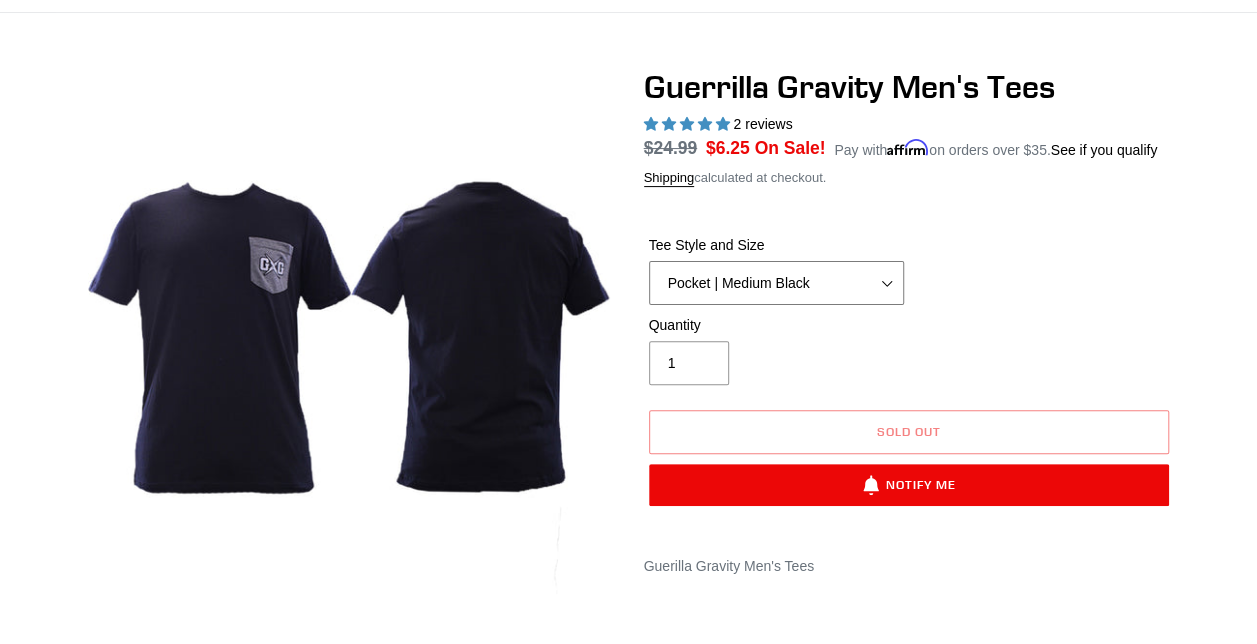 click on "Let It Rip | Small Green
Let It Rip | Medium Green
Megatrail | Small Black
Megatrail | Medium Black
Mountain Made | XL White
Mountain Made | XXL White
Pedalhead | Medium Black
Pocket|  Small Black
Pocket | Medium Black
Reach Gnarvana | Small Gold
Reach Gnarvana | XXL Gold
Smash | Small Black
Shred Dogg | Small Black" at bounding box center (776, 283) 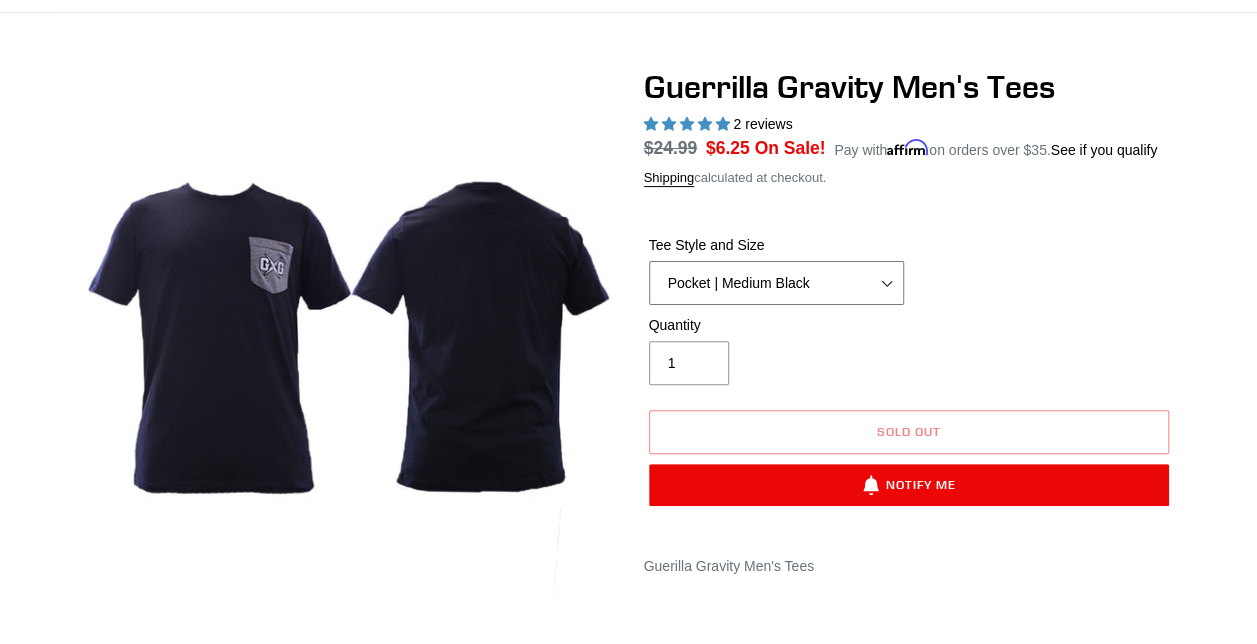select on "Let It Rip | Medium Green" 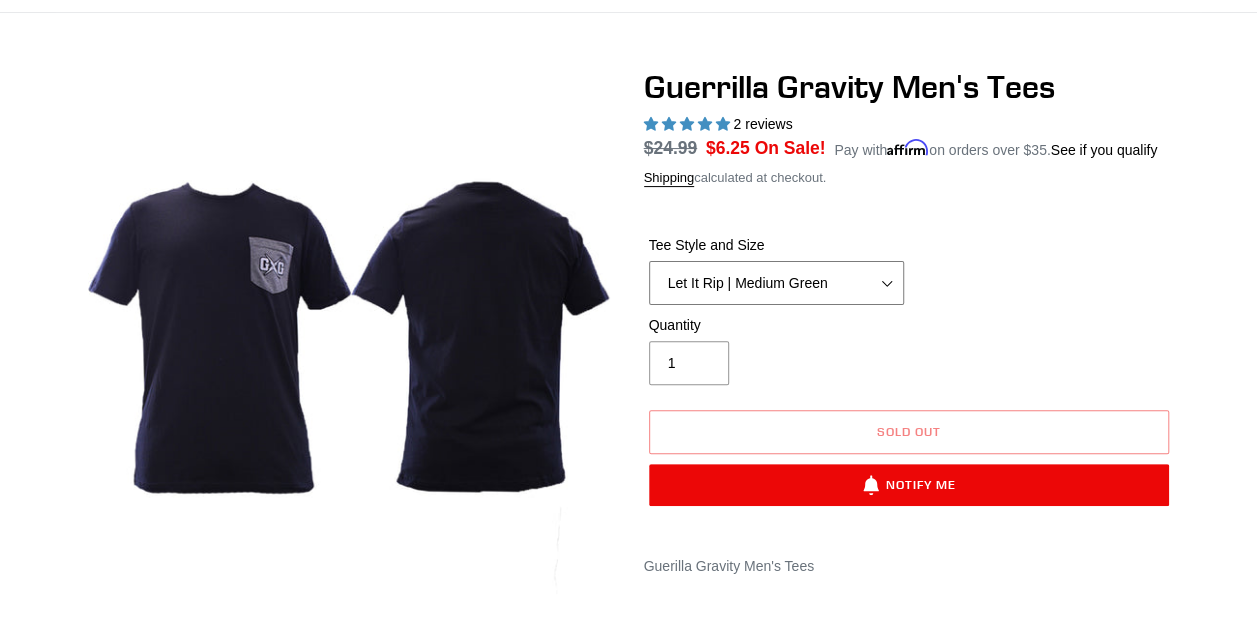 click on "Let It Rip | Small Green
Let It Rip | Medium Green
Megatrail | Small Black
Megatrail | Medium Black
Mountain Made | XL White
Mountain Made | XXL White
Pedalhead | Medium Black
Pocket|  Small Black
Pocket | Medium Black
Reach Gnarvana | Small Gold
Reach Gnarvana | XXL Gold
Smash | Small Black
Shred Dogg | Small Black" at bounding box center [776, 283] 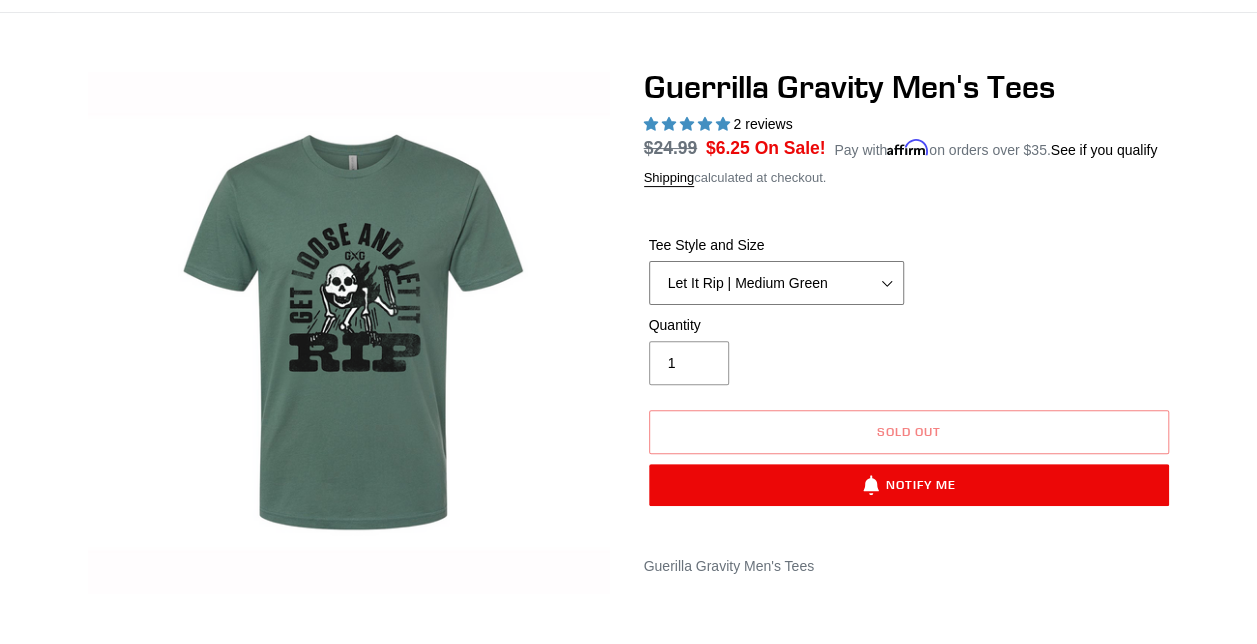 click on "Let It Rip | Small Green
Let It Rip | Medium Green
Megatrail | Small Black
Megatrail | Medium Black
Mountain Made | XL White
Mountain Made | XXL White
Pedalhead | Medium Black
Pocket|  Small Black
Pocket | Medium Black
Reach Gnarvana | Small Gold
Reach Gnarvana | XXL Gold
Smash | Small Black
Shred Dogg | Small Black" at bounding box center [776, 283] 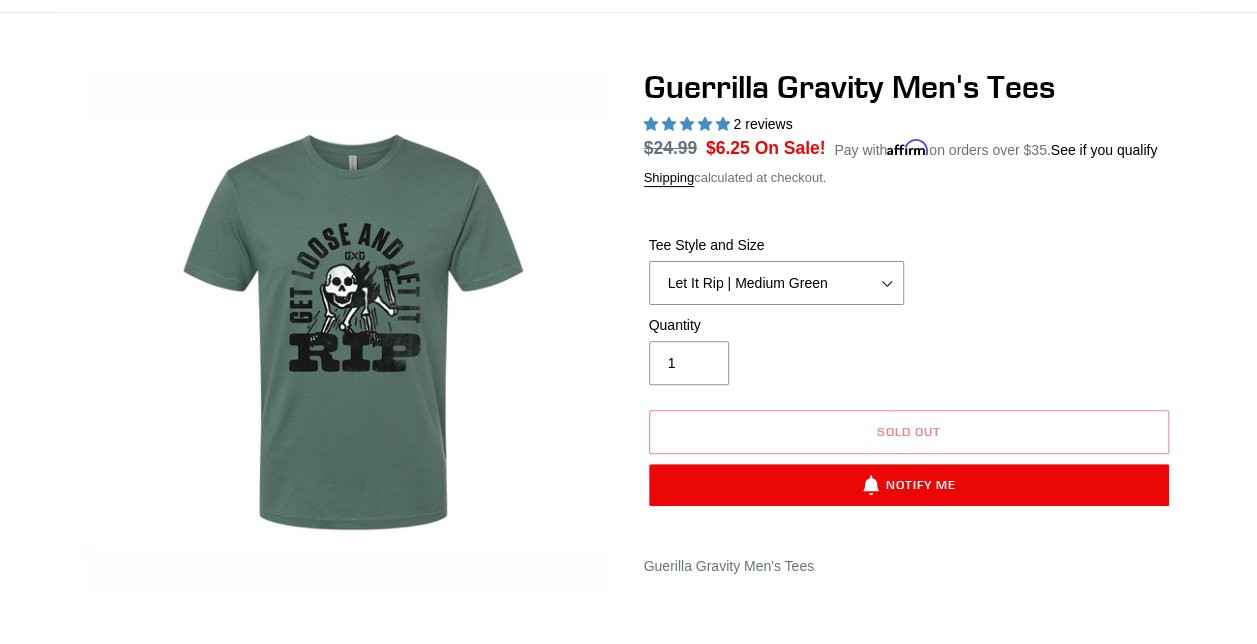 click on "Tee Style and Size
Let It Rip | Small Green
Let It Rip | Medium Green
Megatrail | Small Black
Megatrail | Medium Black
Mountain Made | XL White
Mountain Made | XXL White
Pedalhead | Medium Black
Pocket|  Small Black
Pocket | Medium Black
Reach Gnarvana | Small Gold
Reach Gnarvana | XXL Gold Smash | Small Black" at bounding box center [909, 364] 